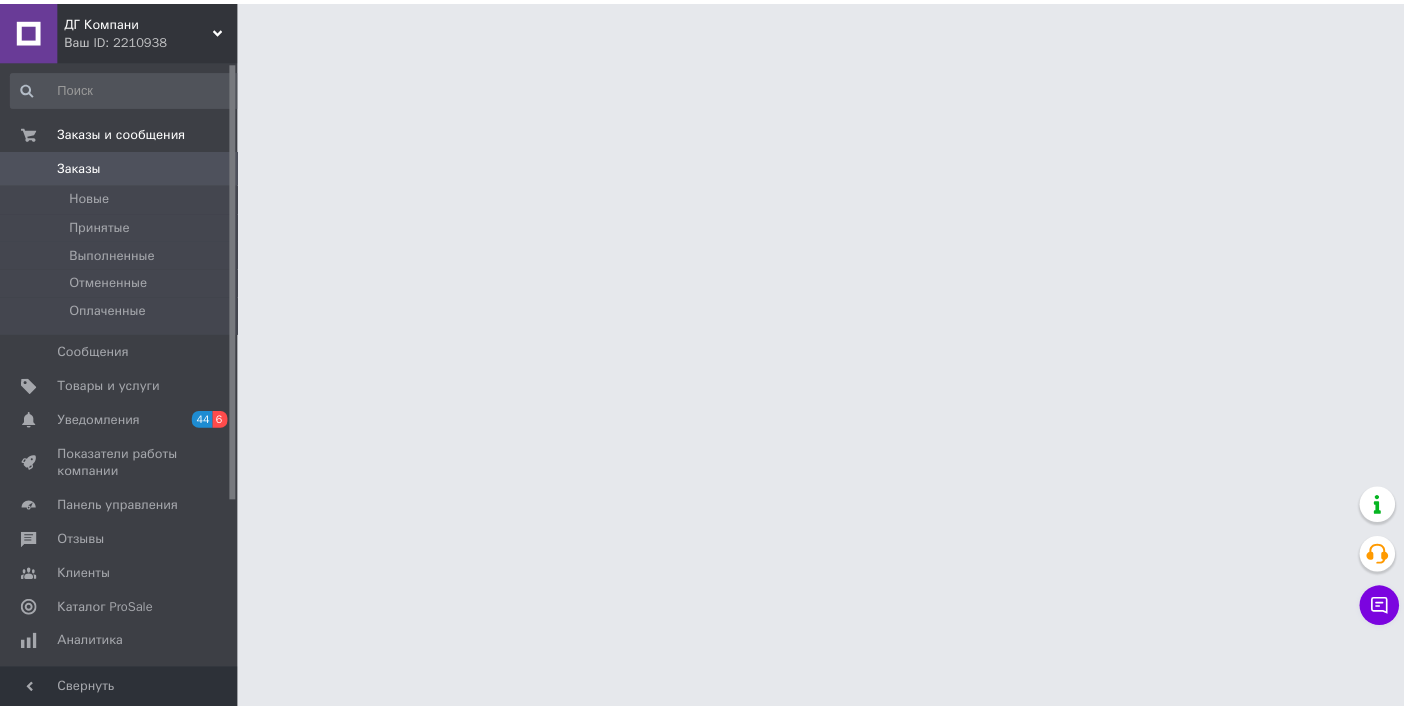 scroll, scrollTop: 0, scrollLeft: 0, axis: both 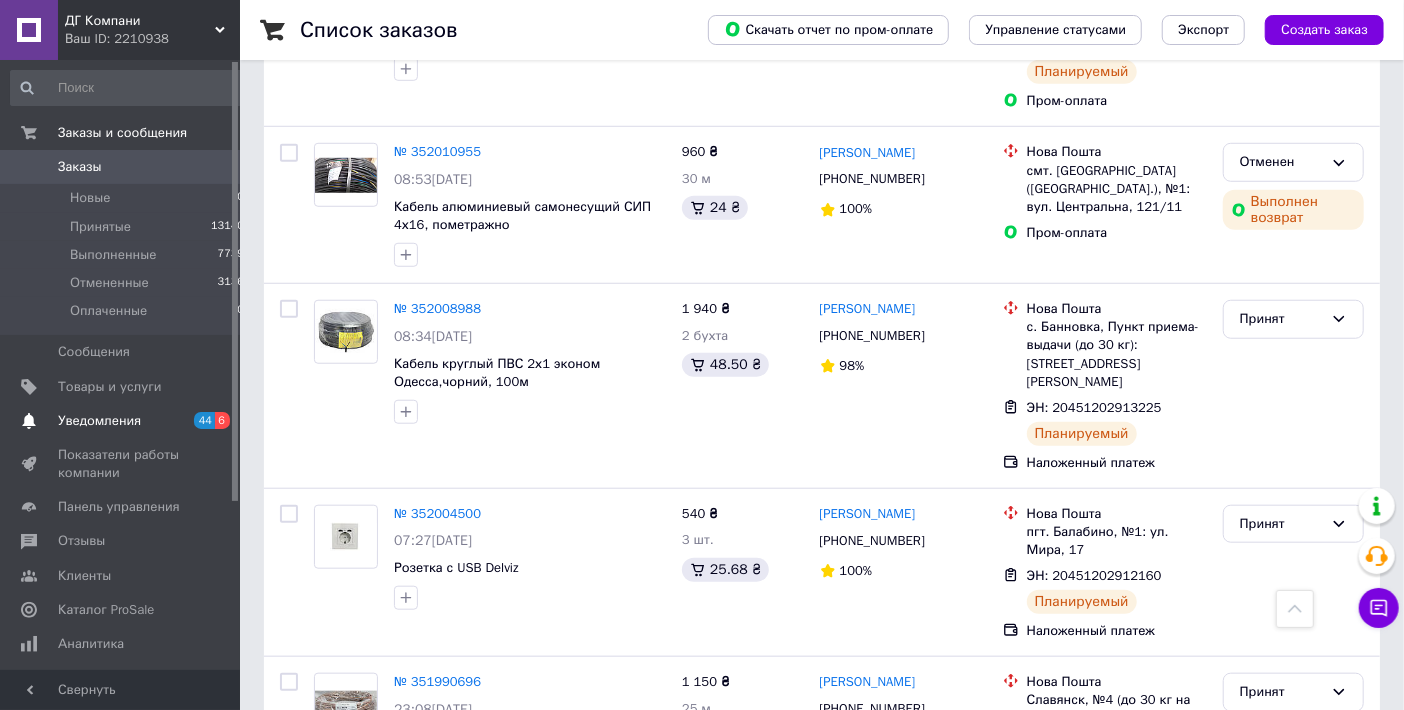 click on "Уведомления" at bounding box center (99, 421) 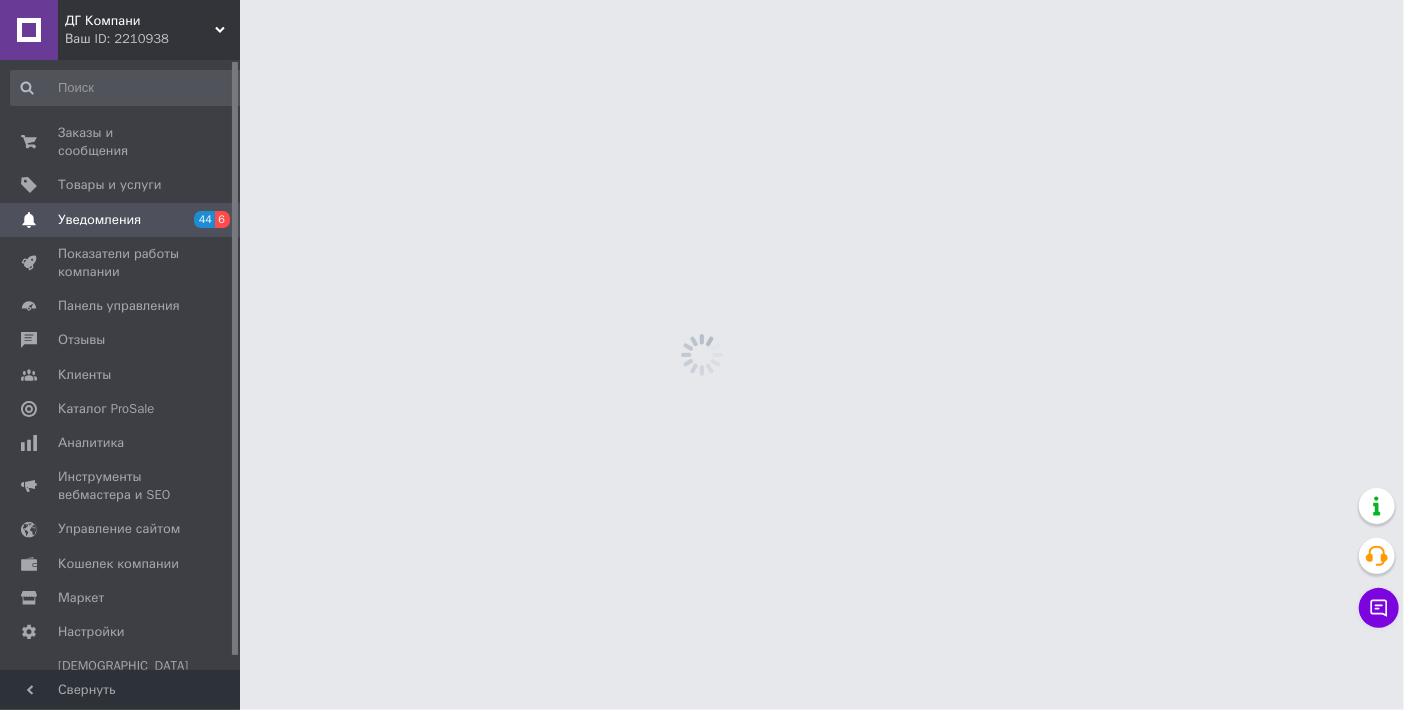 scroll, scrollTop: 0, scrollLeft: 0, axis: both 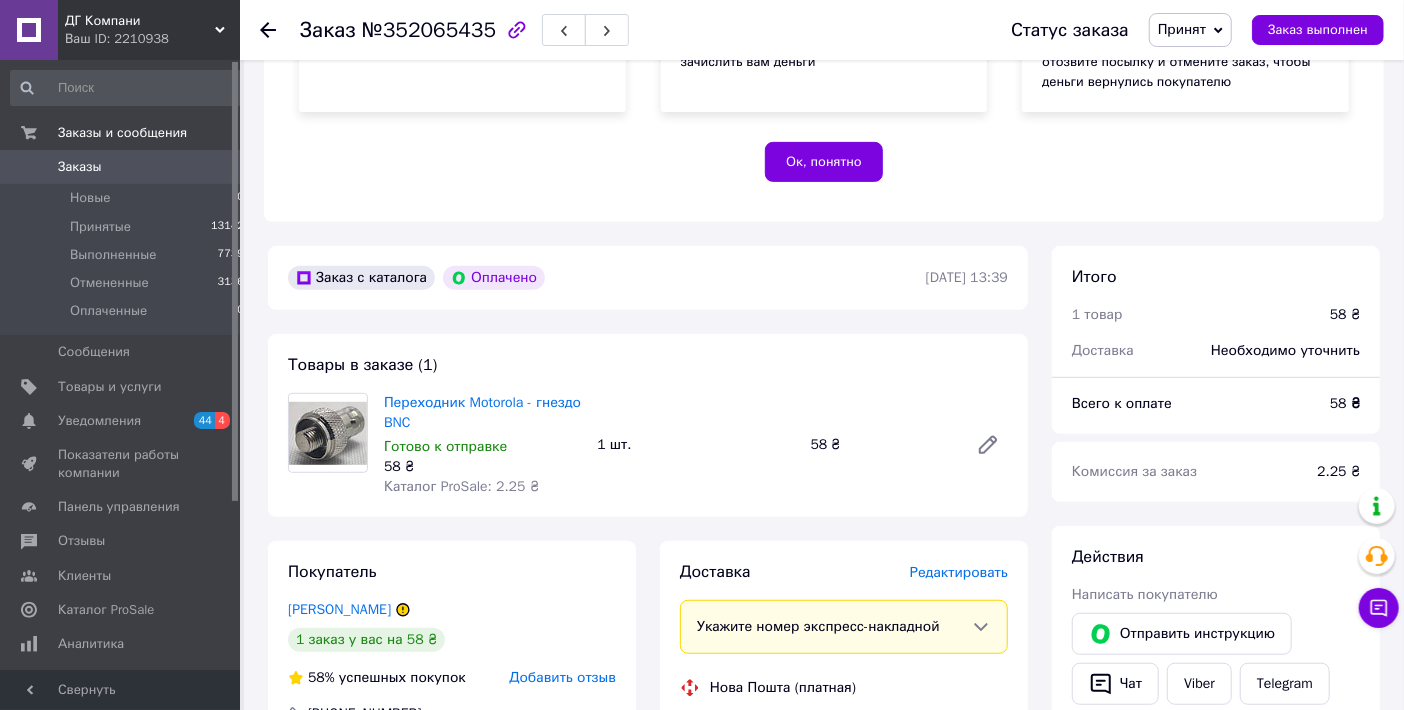 click on "Редактировать" at bounding box center [959, 572] 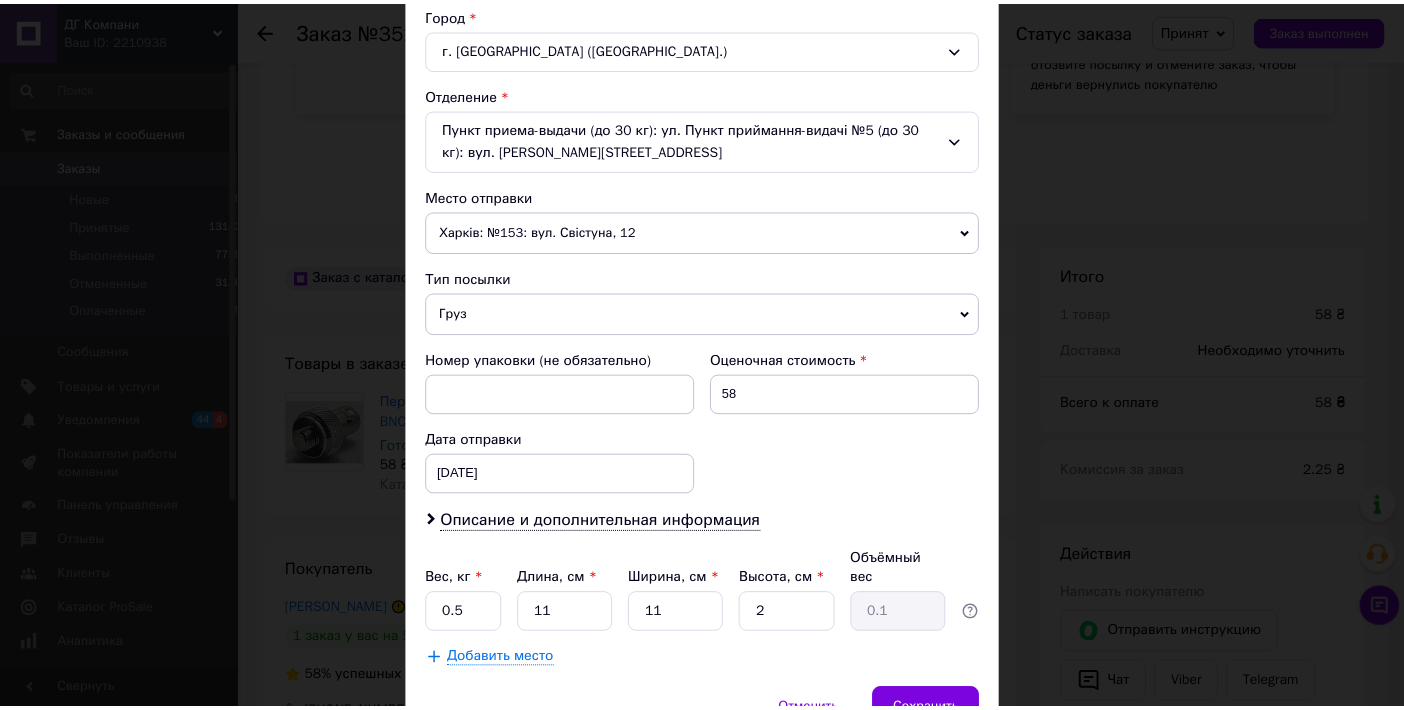 scroll, scrollTop: 638, scrollLeft: 0, axis: vertical 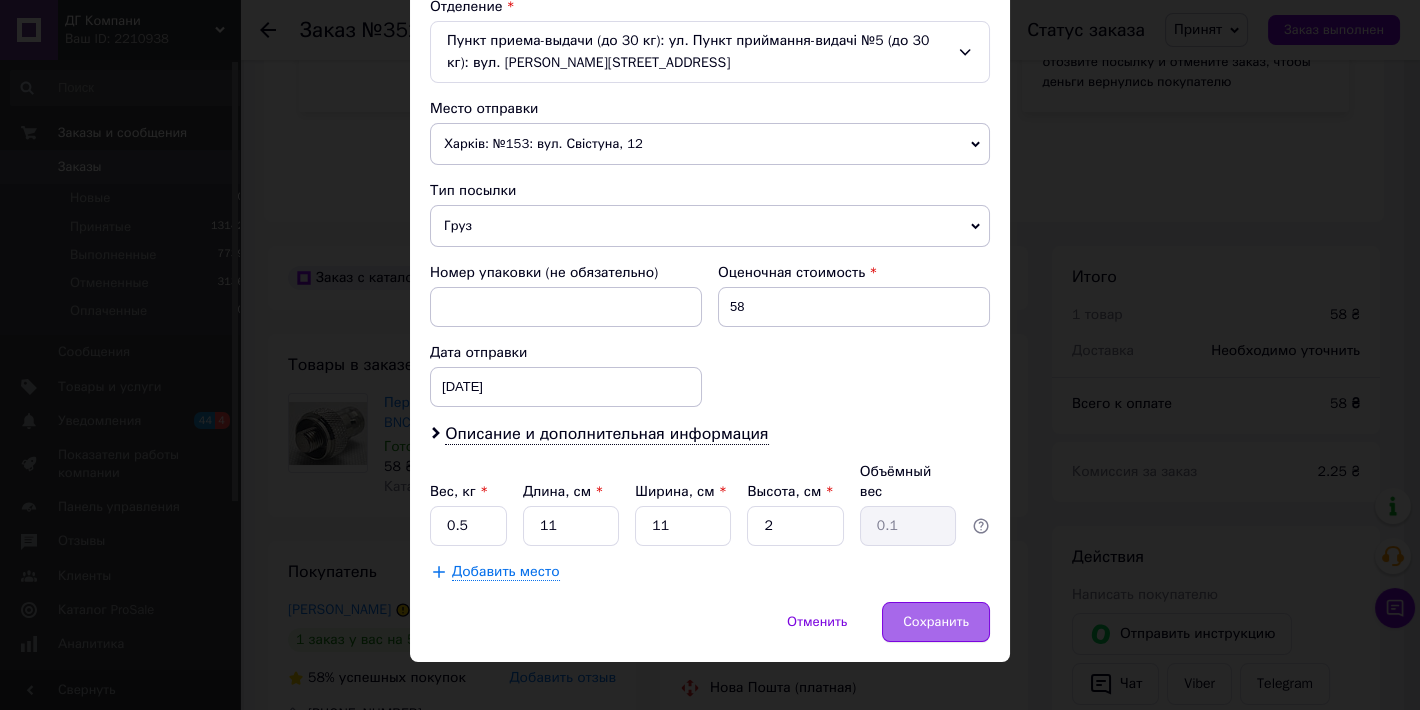 click on "Сохранить" at bounding box center [936, 622] 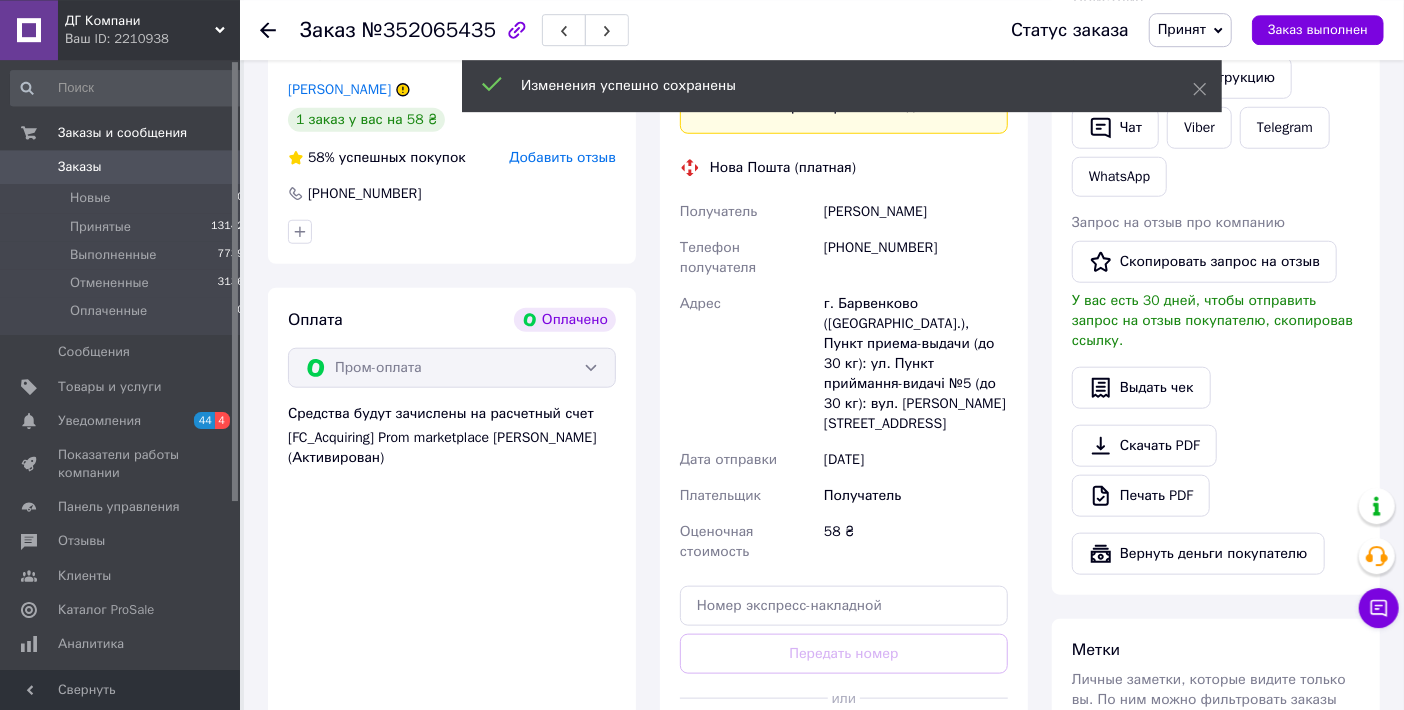 scroll, scrollTop: 1055, scrollLeft: 0, axis: vertical 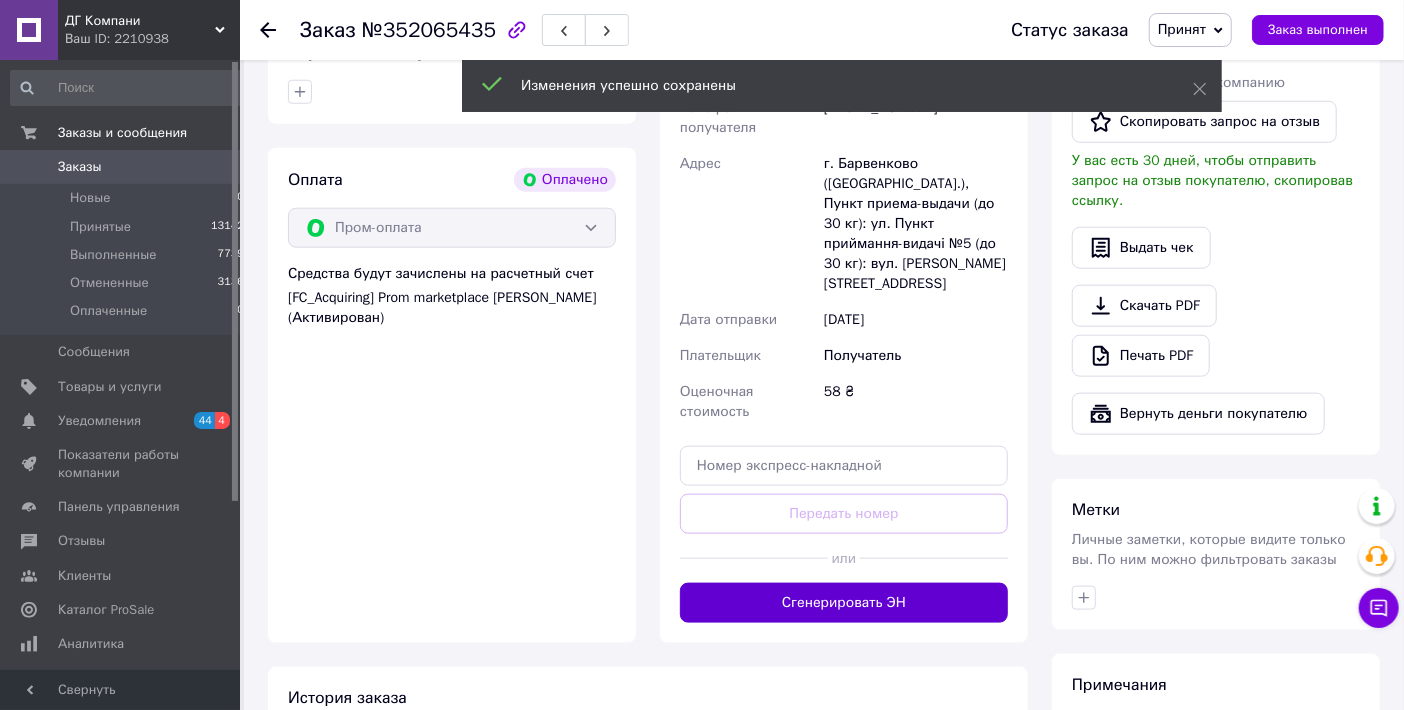 click on "Сгенерировать ЭН" at bounding box center (844, 603) 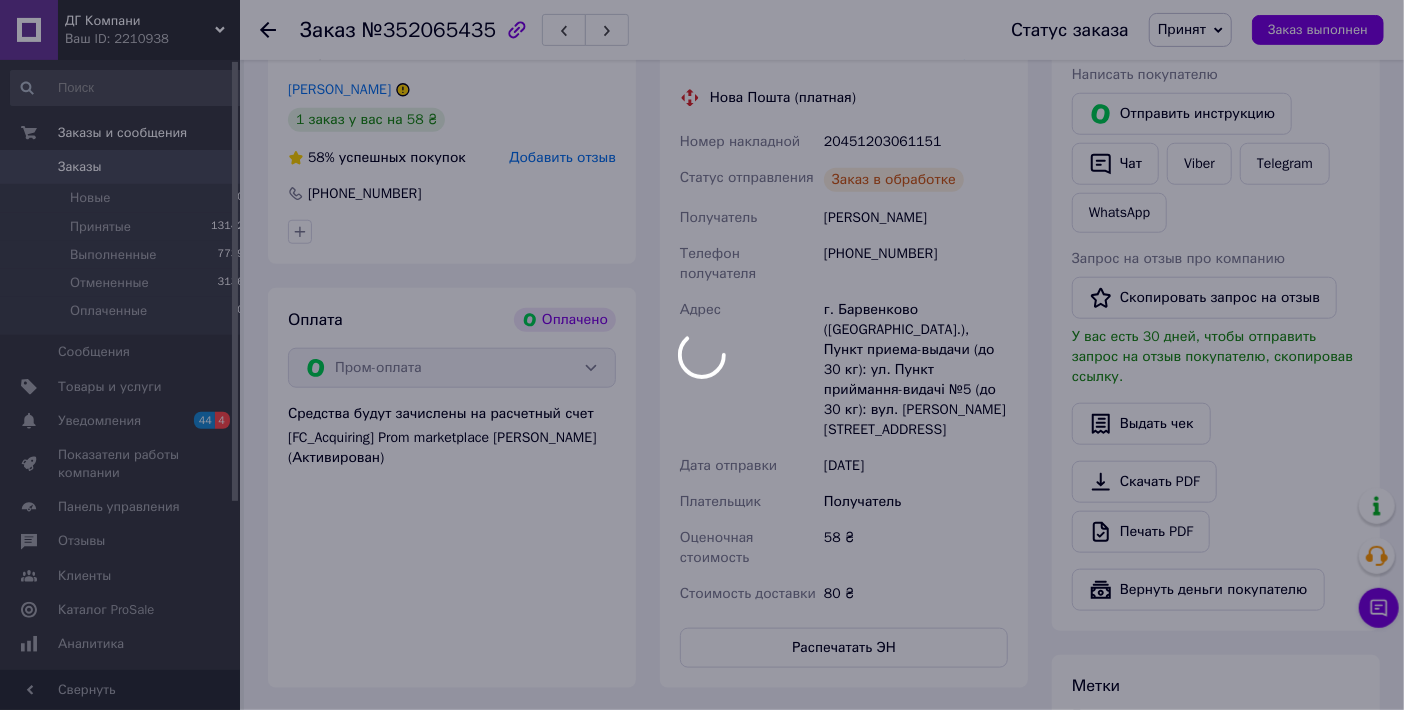 scroll, scrollTop: 835, scrollLeft: 0, axis: vertical 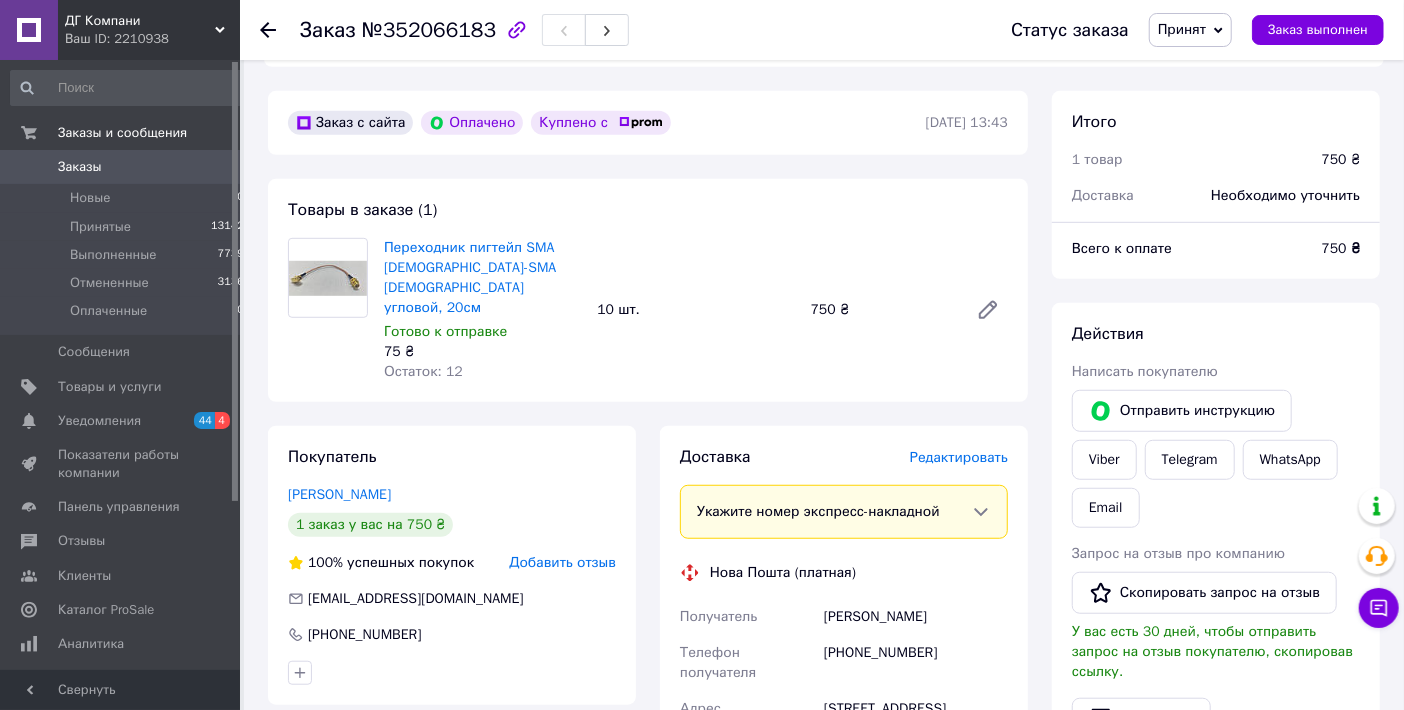 click on "Редактировать" at bounding box center (959, 457) 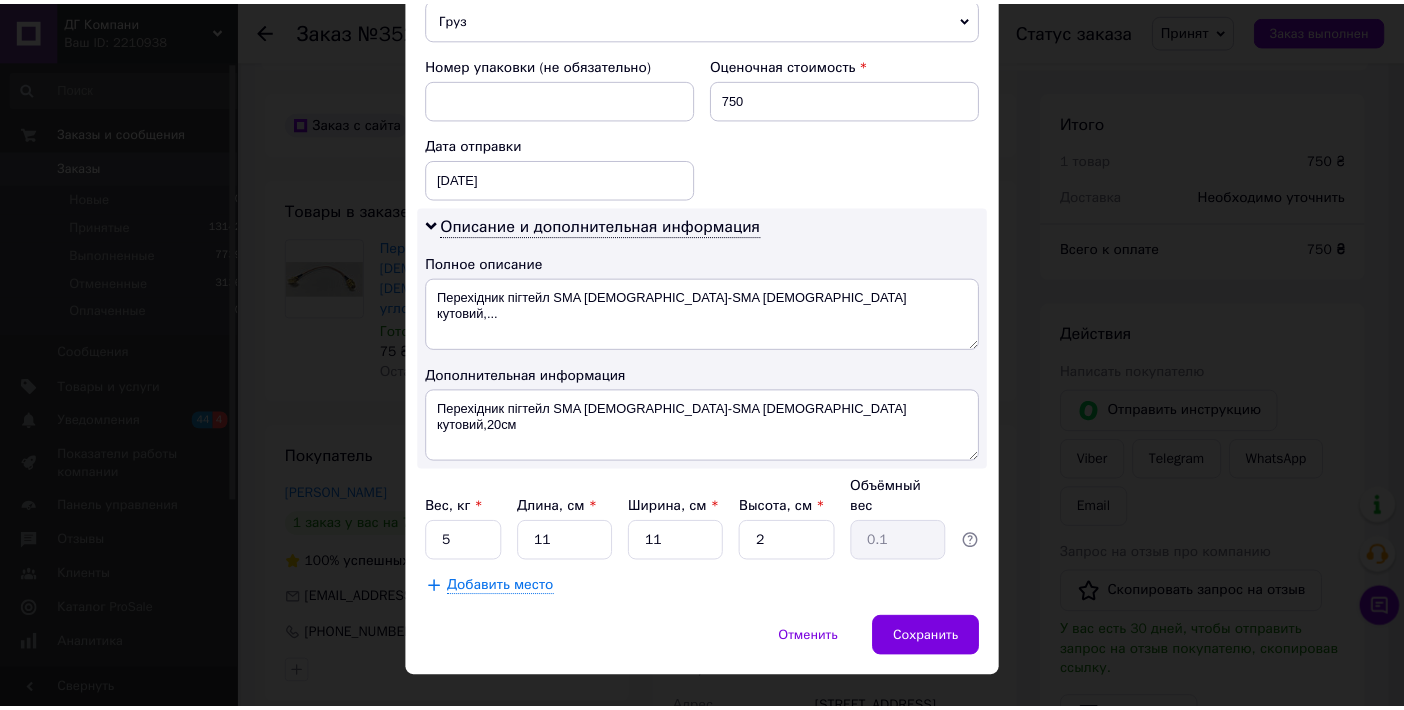 scroll, scrollTop: 840, scrollLeft: 0, axis: vertical 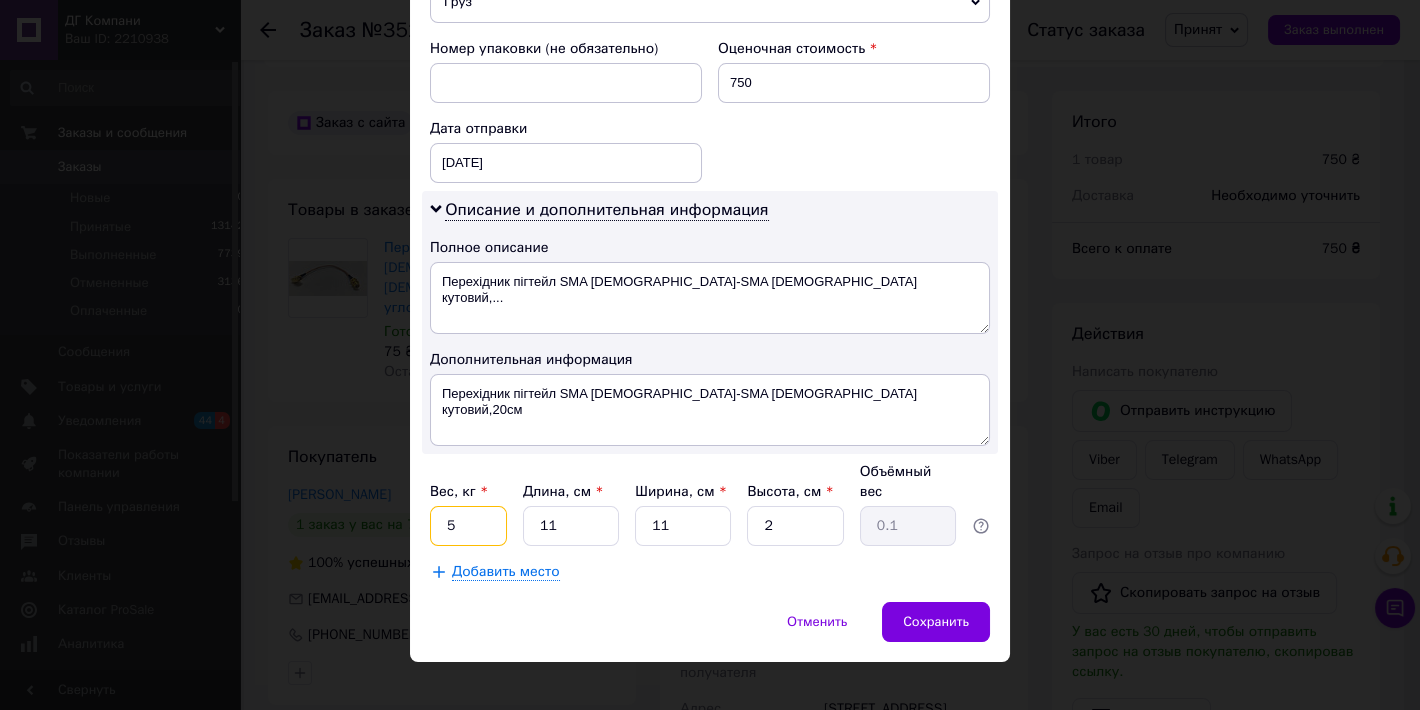 click on "5" at bounding box center (468, 526) 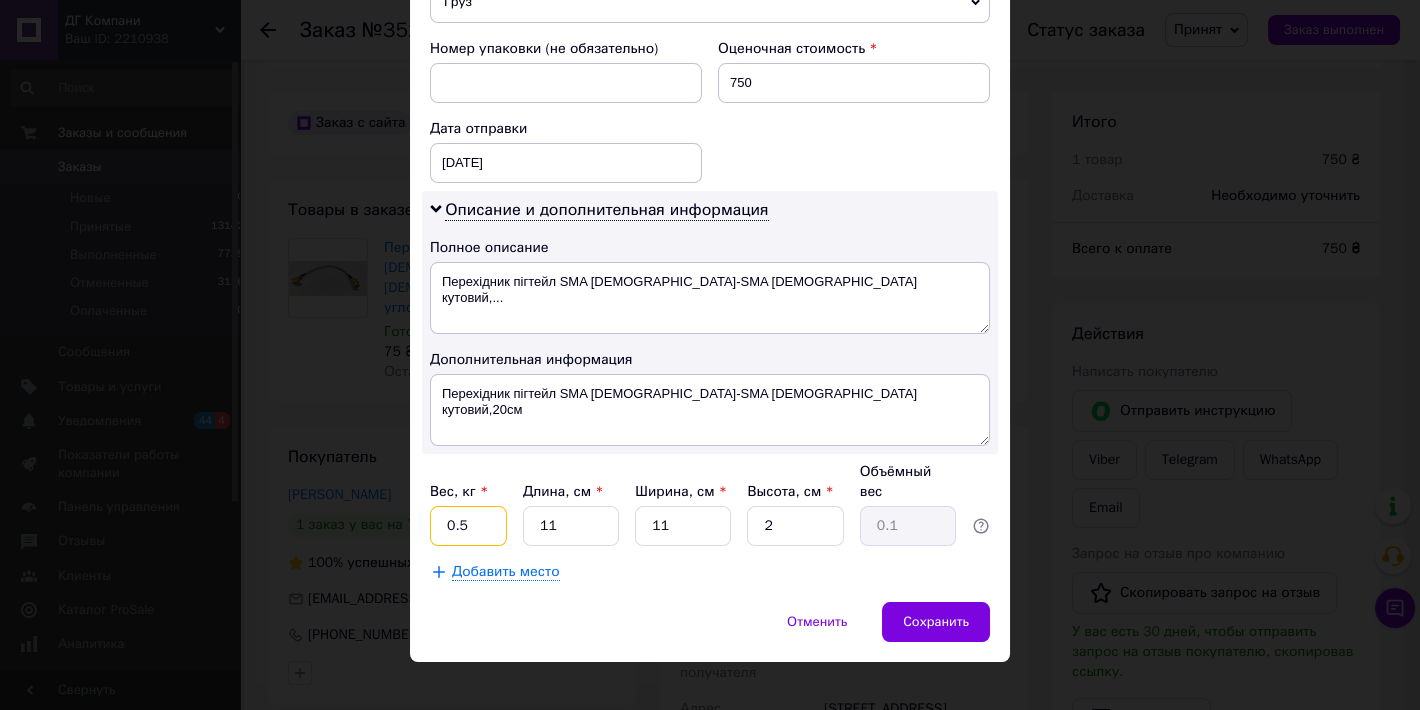 type on "0.5" 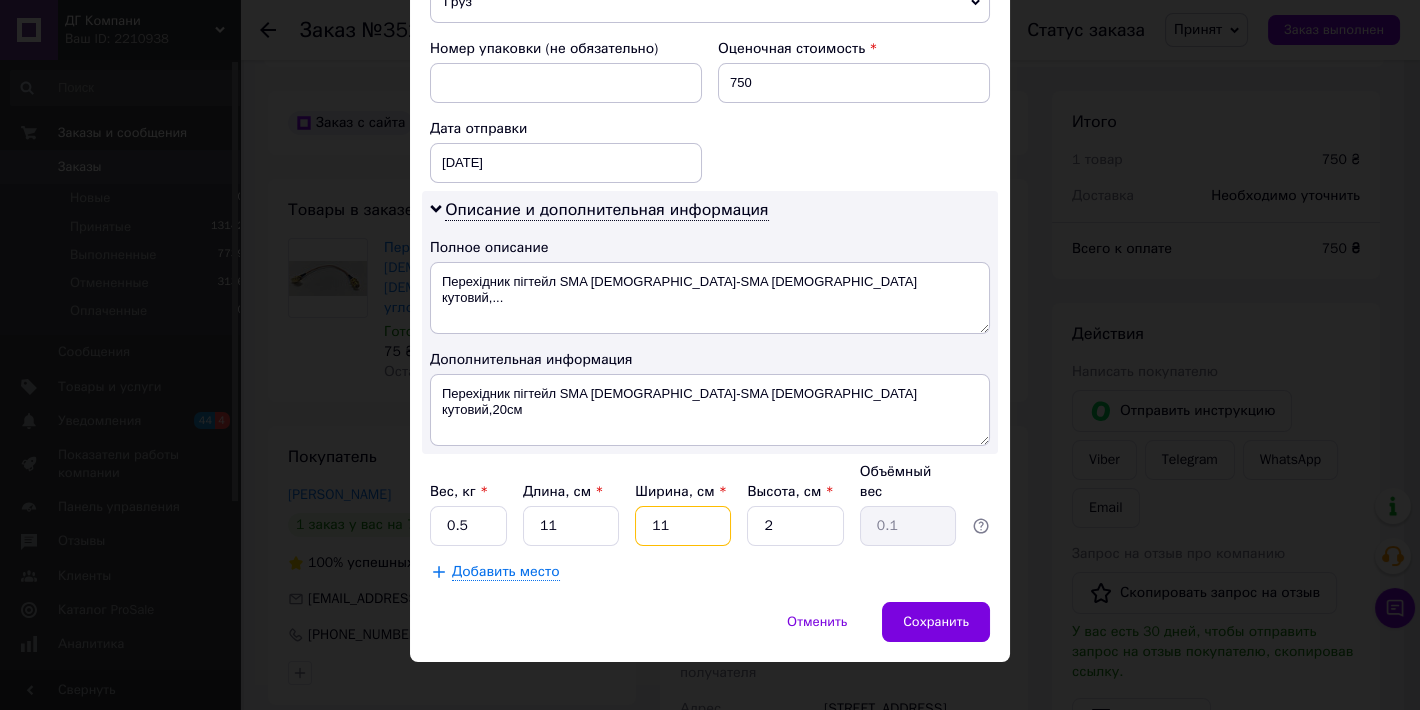 click on "11" at bounding box center [683, 526] 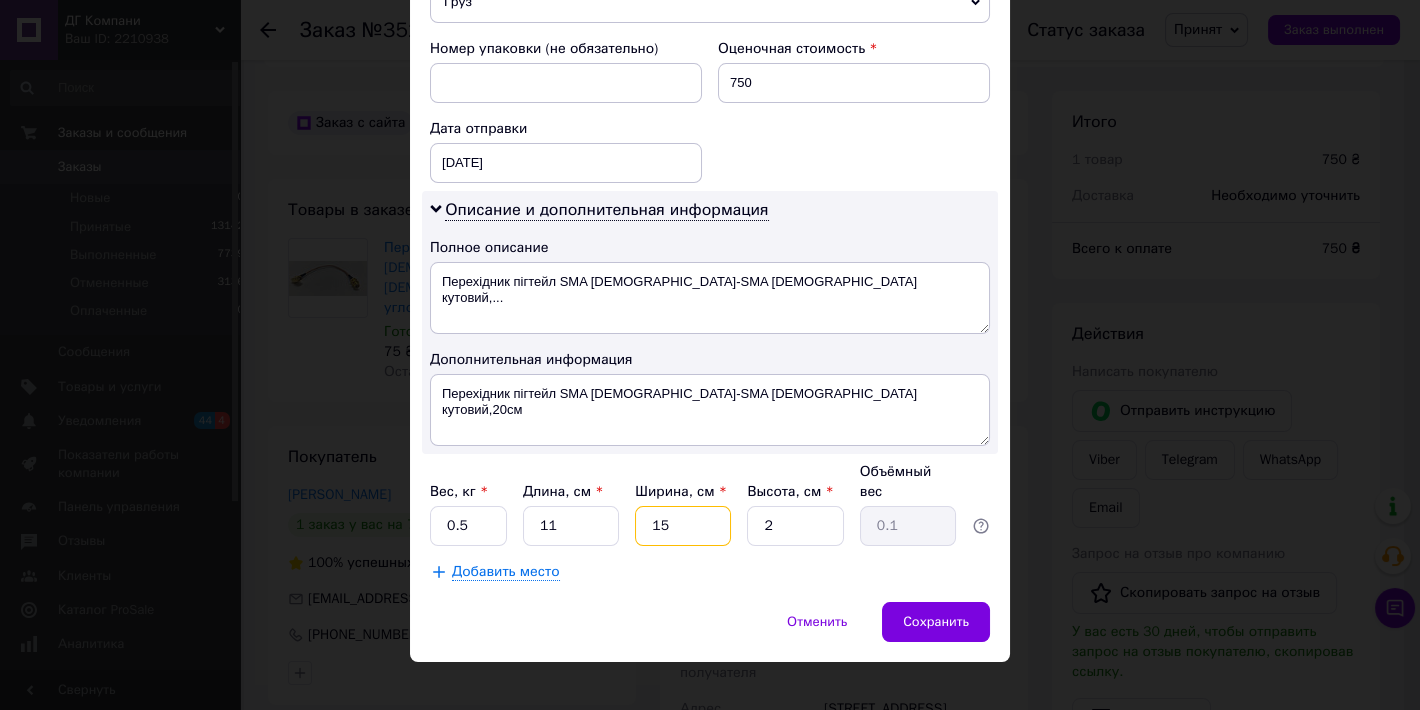 type on "15" 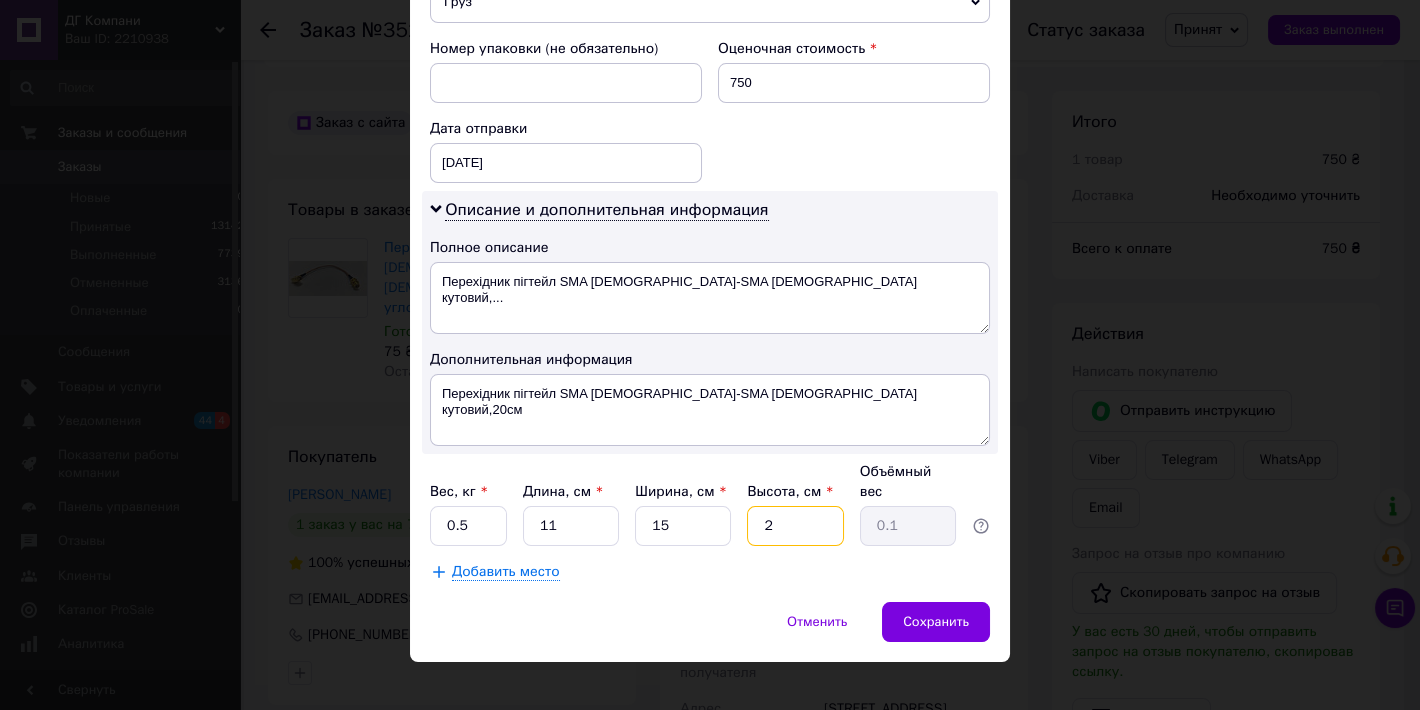 click on "2" at bounding box center [795, 526] 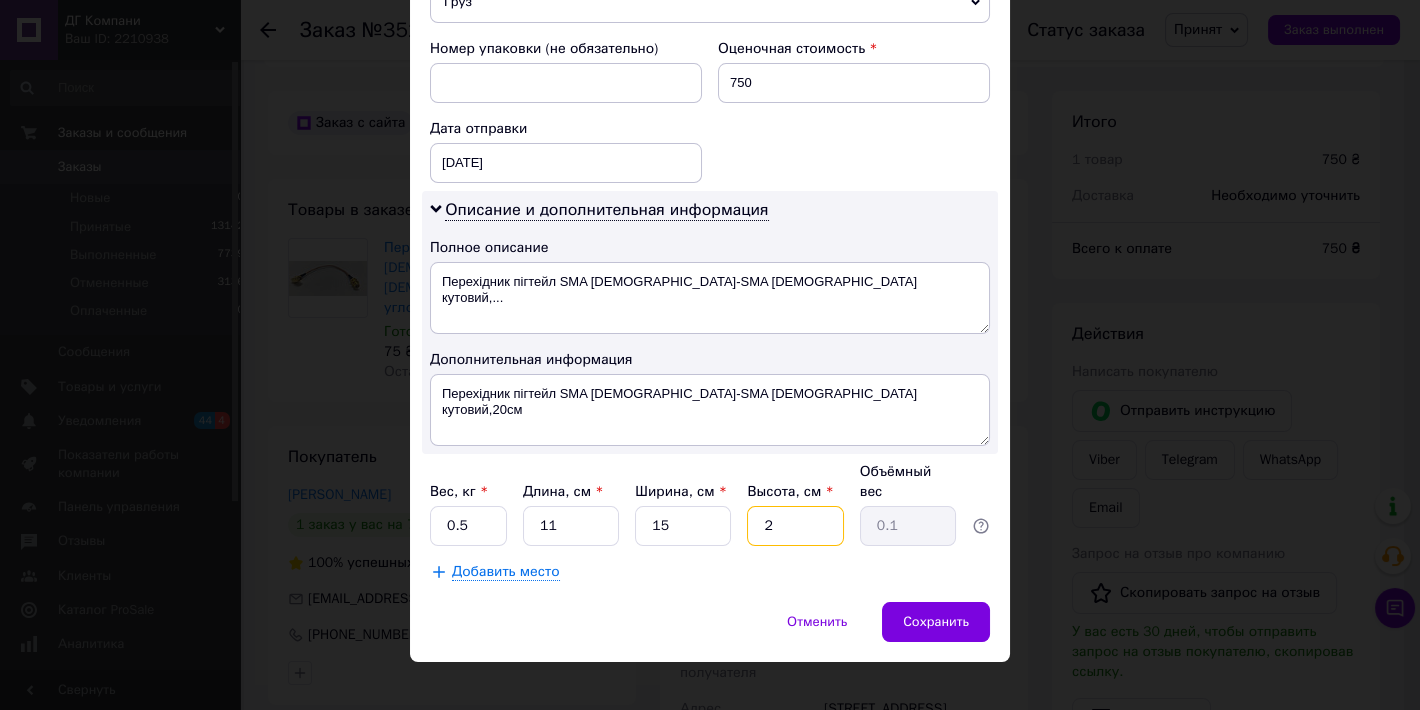 type 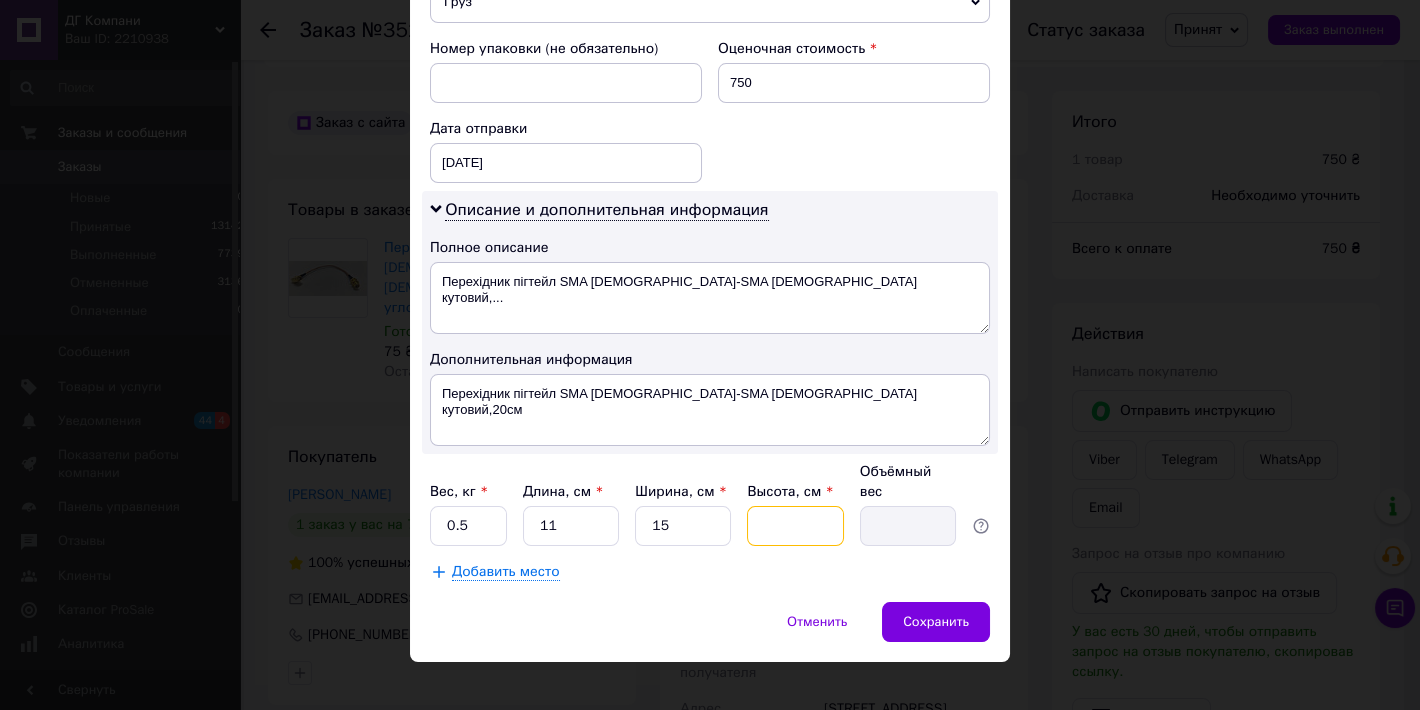 type on "3" 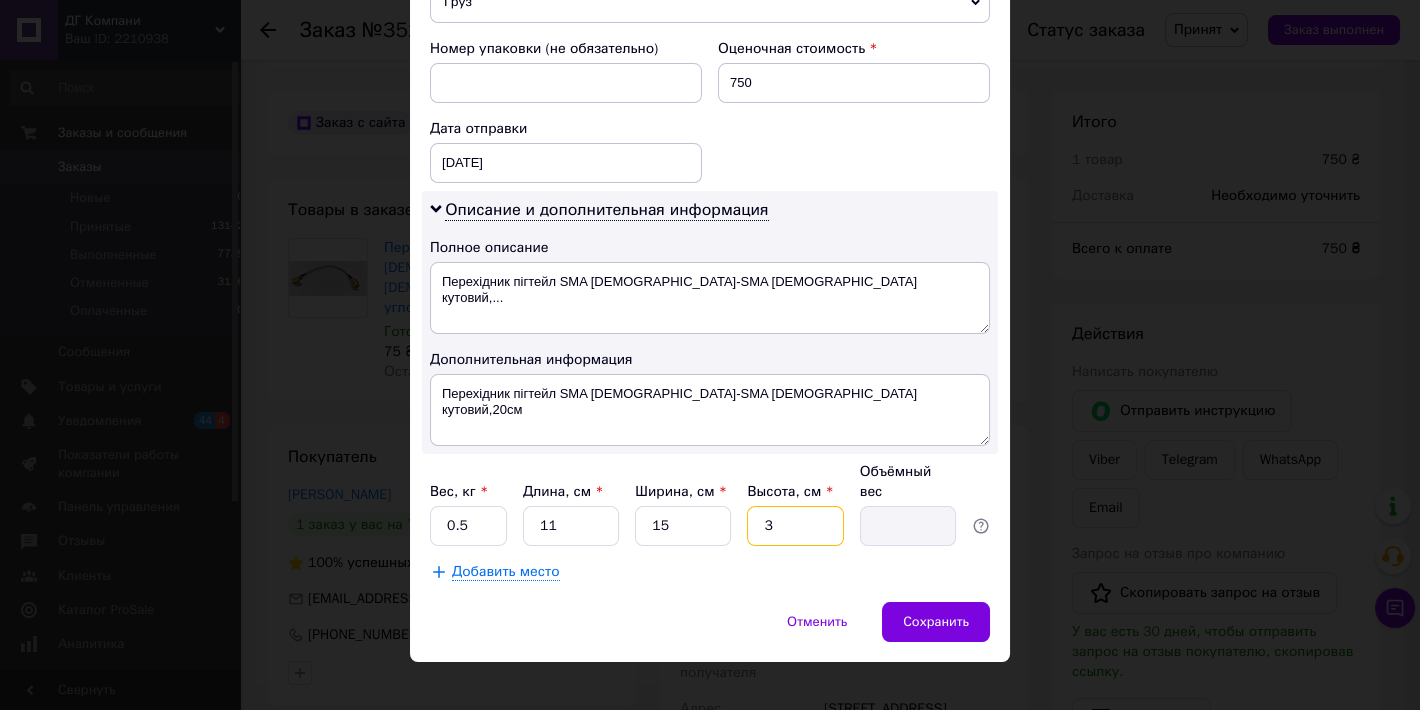 type on "0.12" 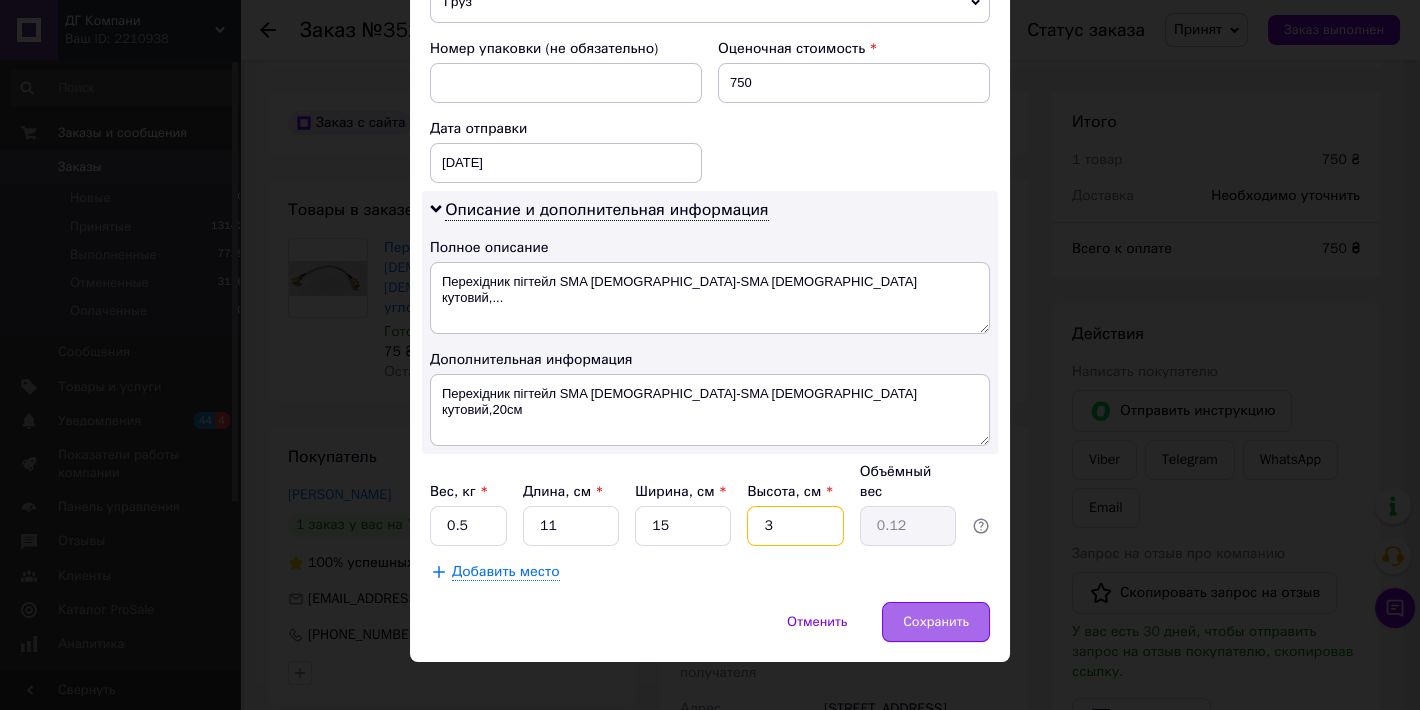 type on "3" 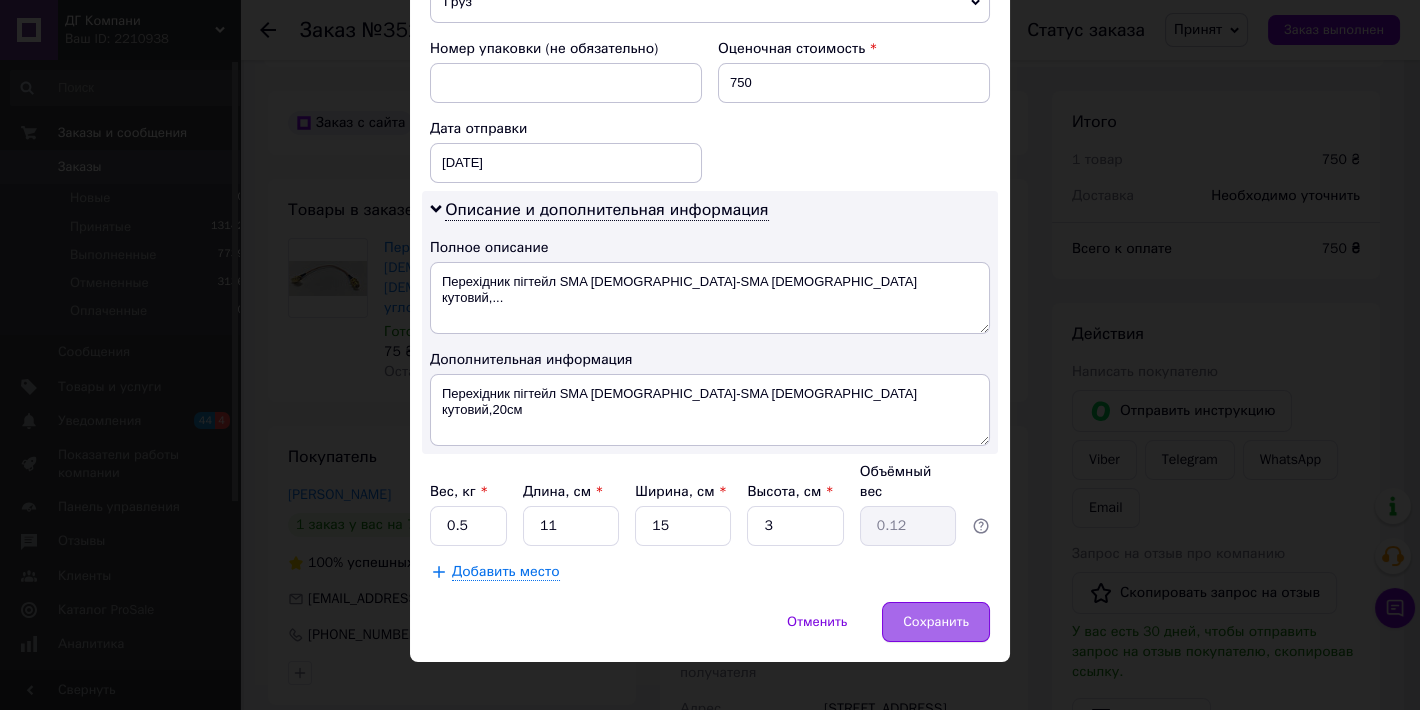 click on "Сохранить" at bounding box center [936, 622] 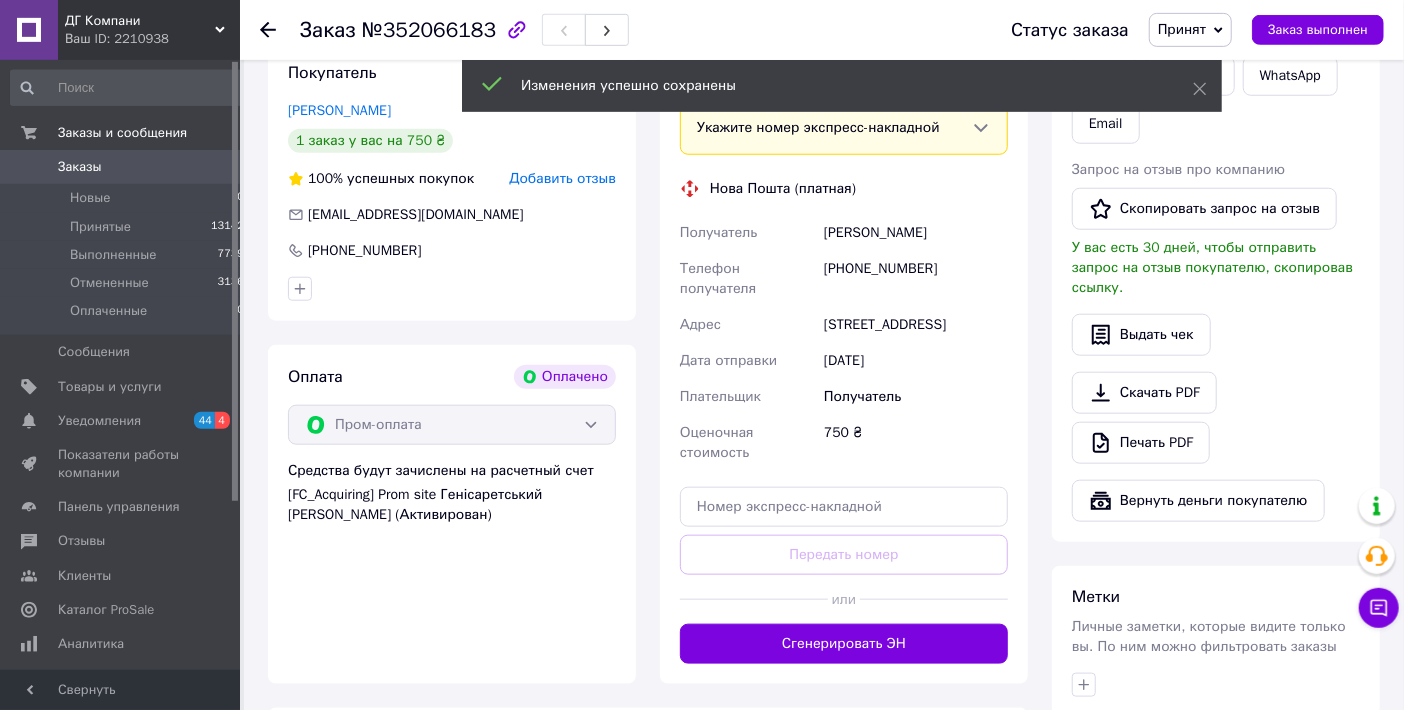 scroll, scrollTop: 990, scrollLeft: 0, axis: vertical 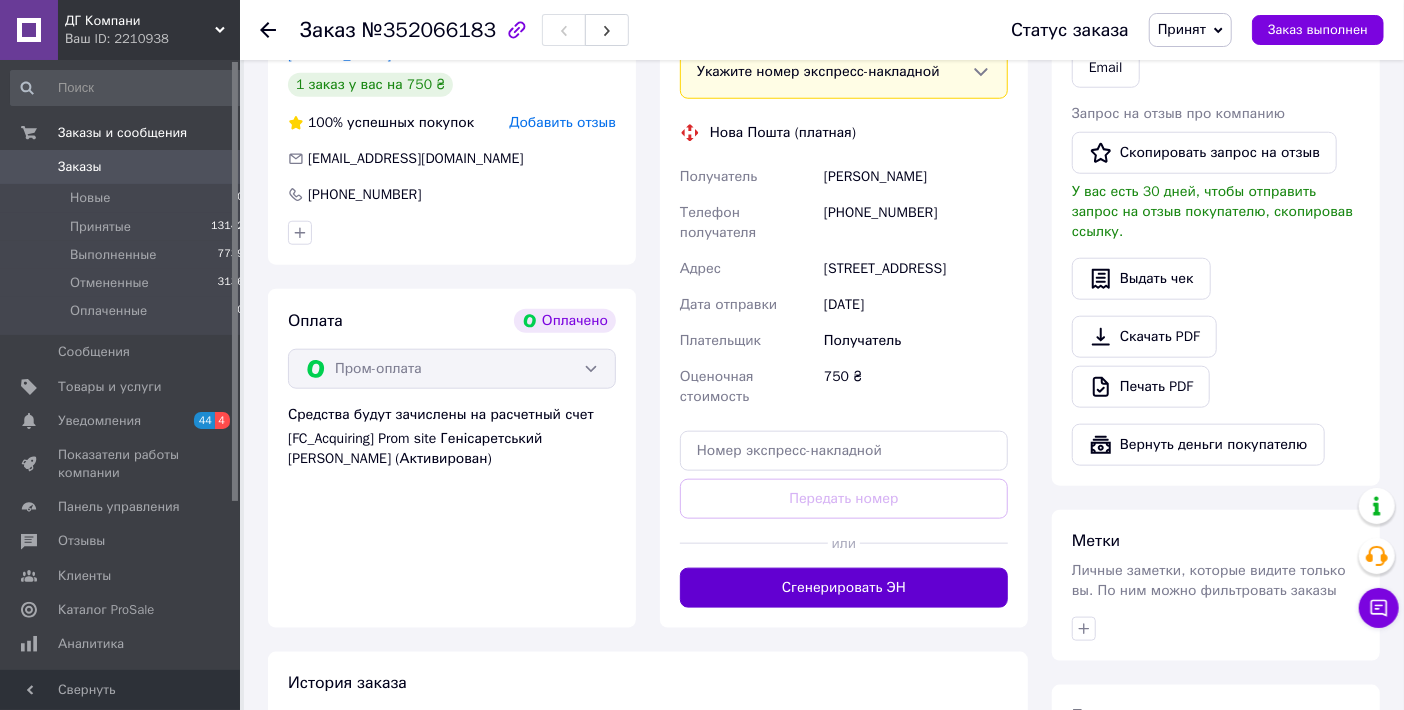 click on "Сгенерировать ЭН" at bounding box center [844, 588] 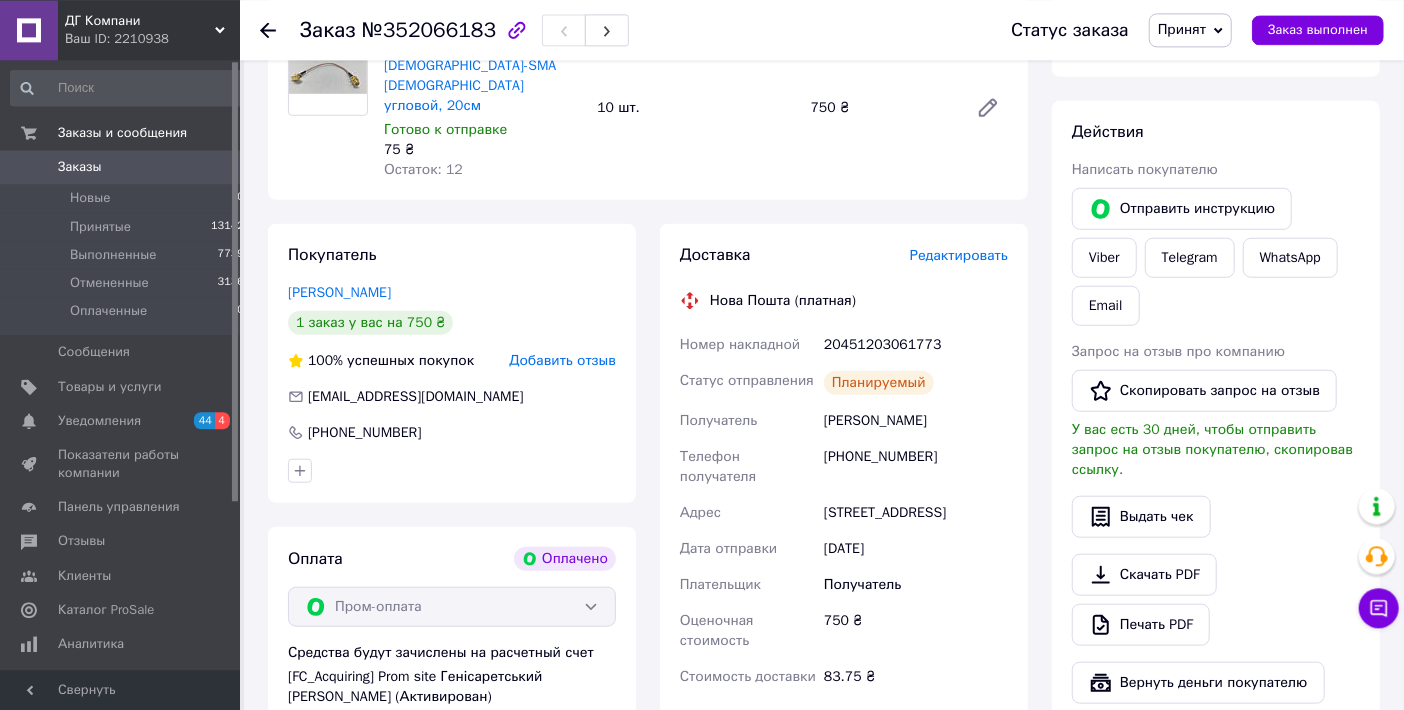 scroll, scrollTop: 660, scrollLeft: 0, axis: vertical 